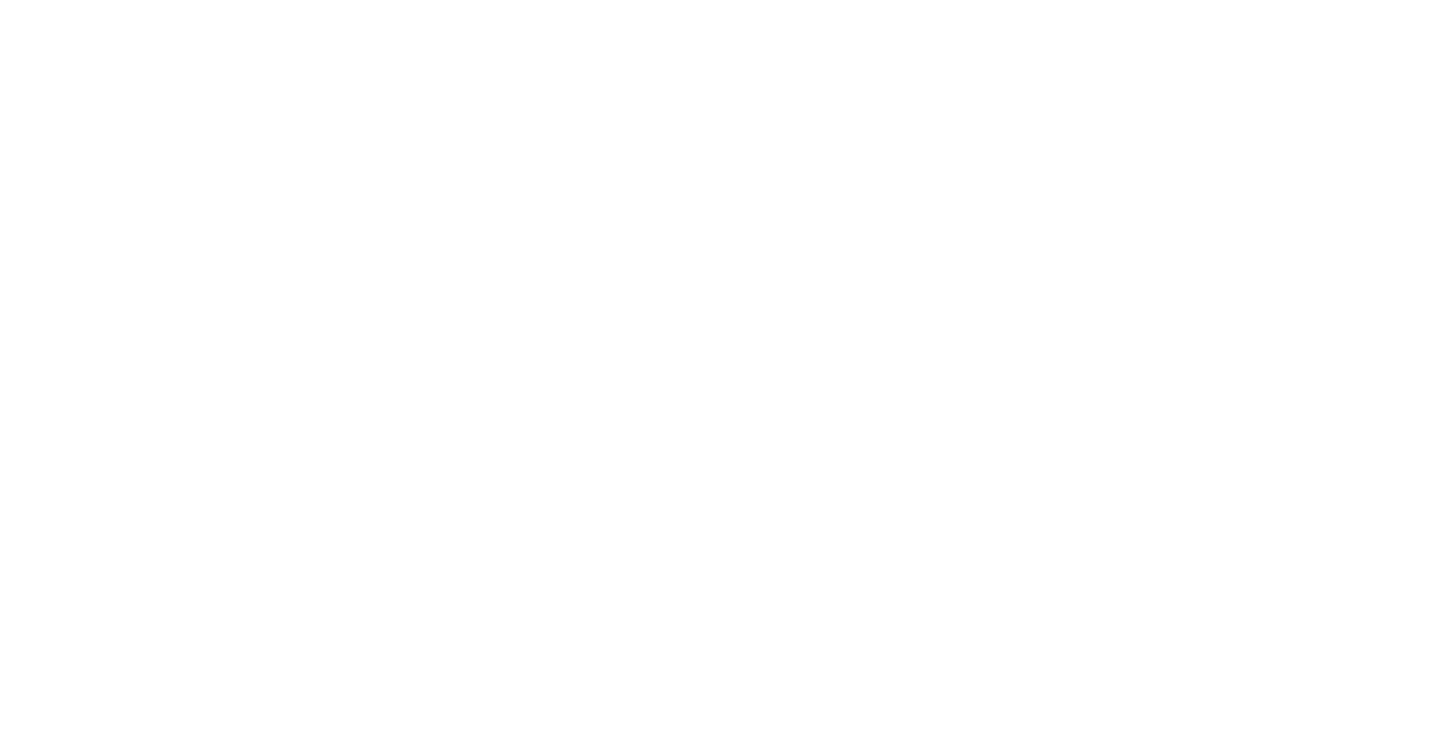 scroll, scrollTop: 0, scrollLeft: 0, axis: both 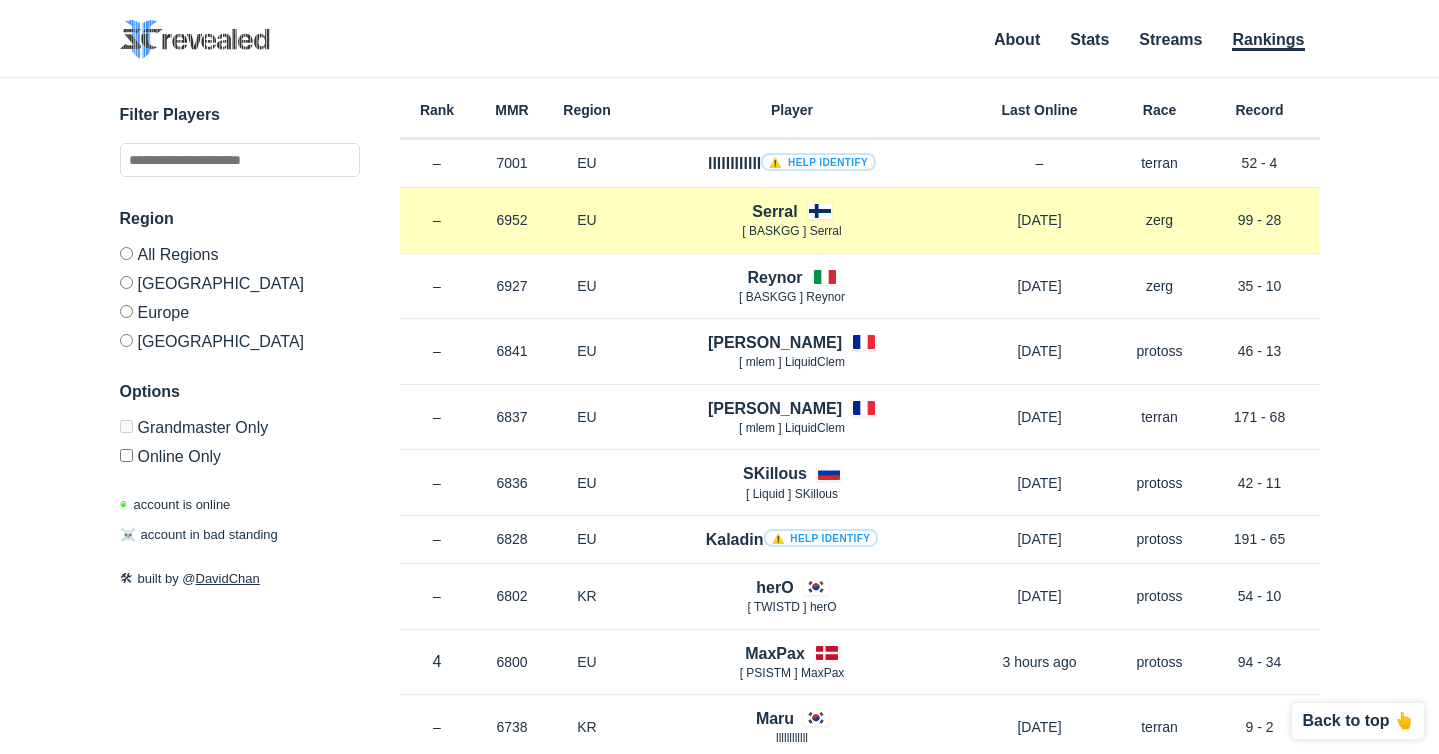 click on "Serral  [ BASKGG ] Serral" at bounding box center [792, 220] 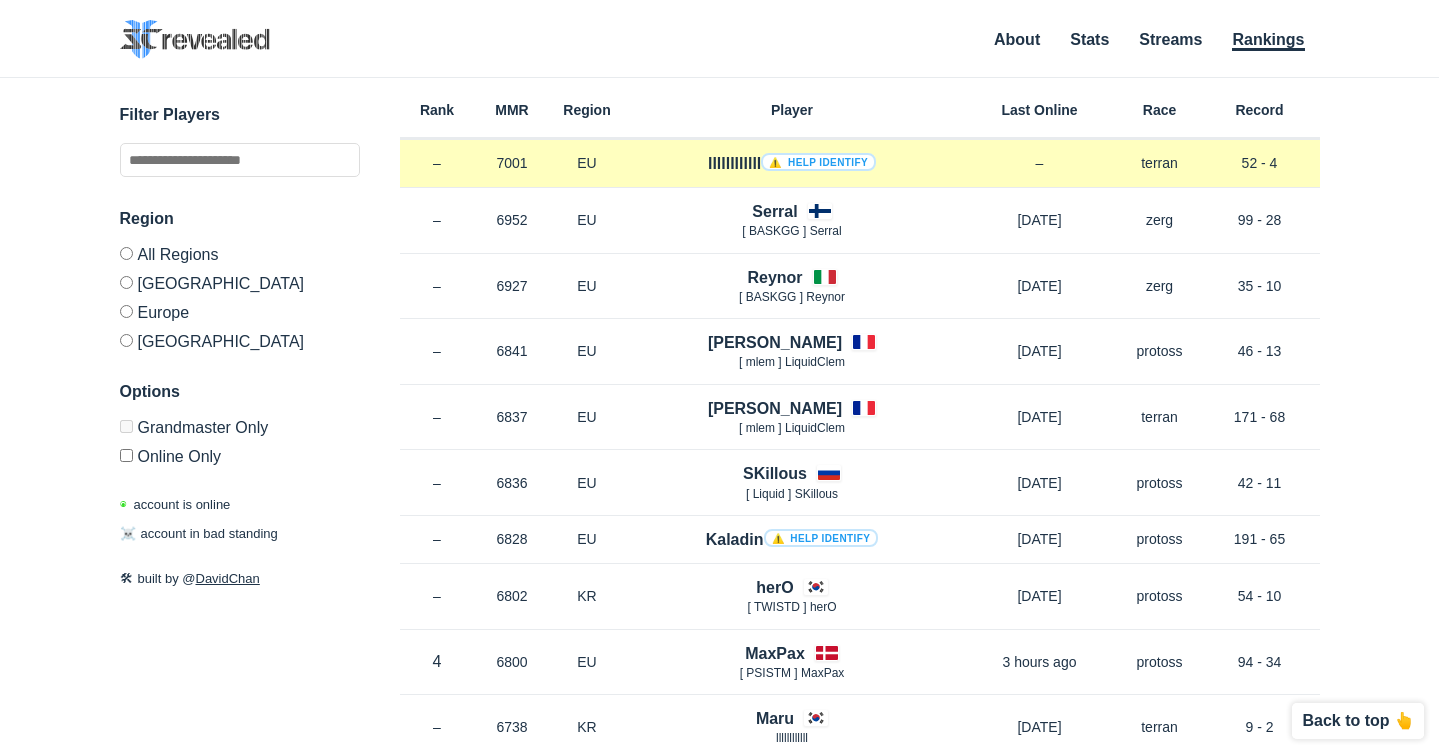 click on "llllllllllll   ⚠️  Help identify" at bounding box center [792, 163] 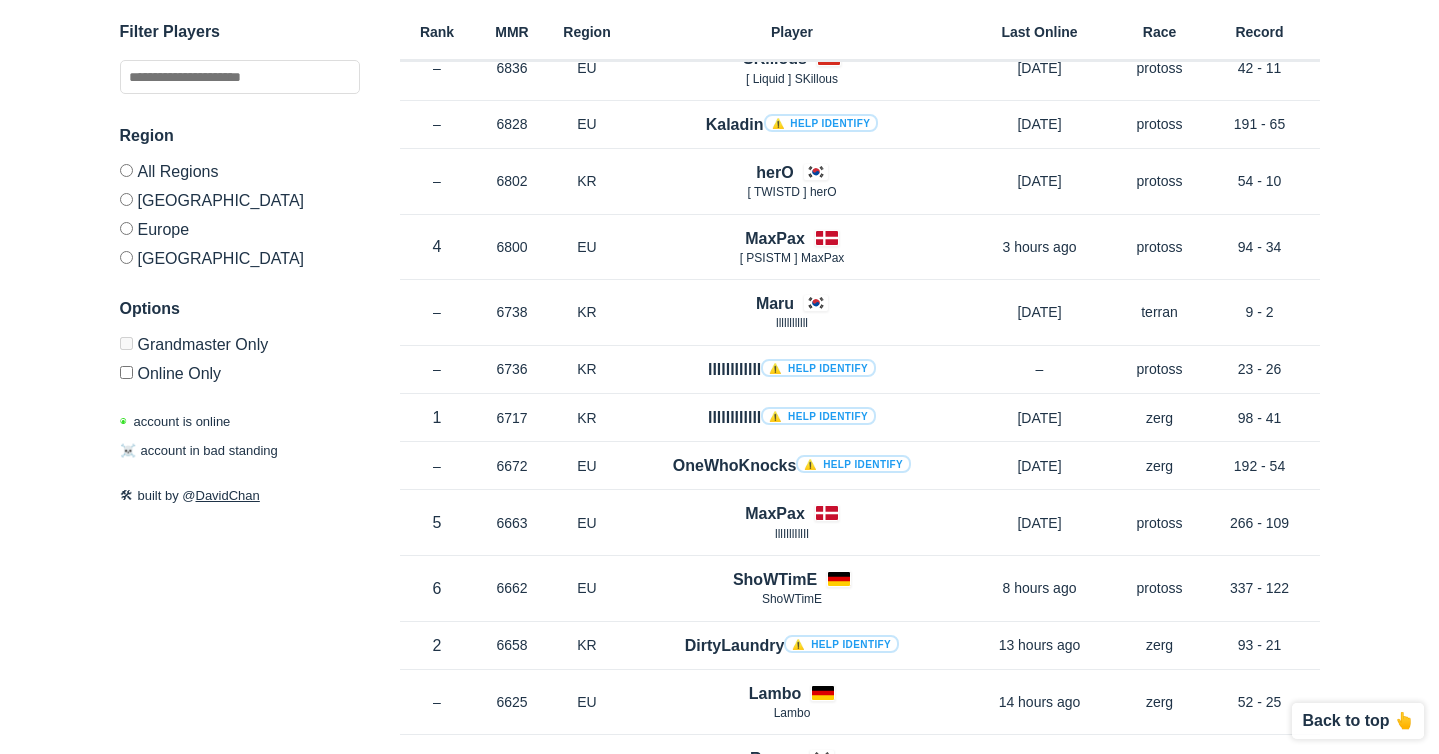 scroll, scrollTop: 422, scrollLeft: 0, axis: vertical 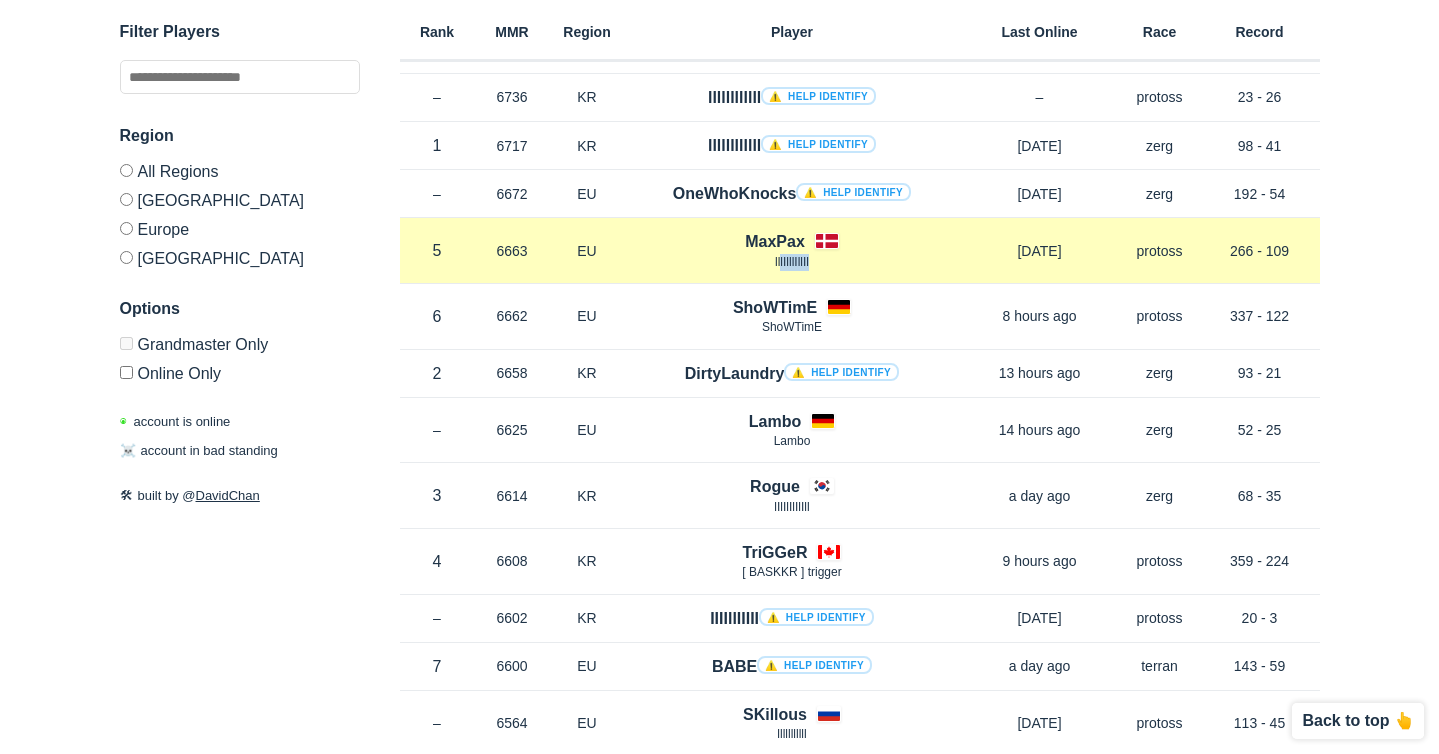 drag, startPoint x: 780, startPoint y: 261, endPoint x: 826, endPoint y: 257, distance: 46.173584 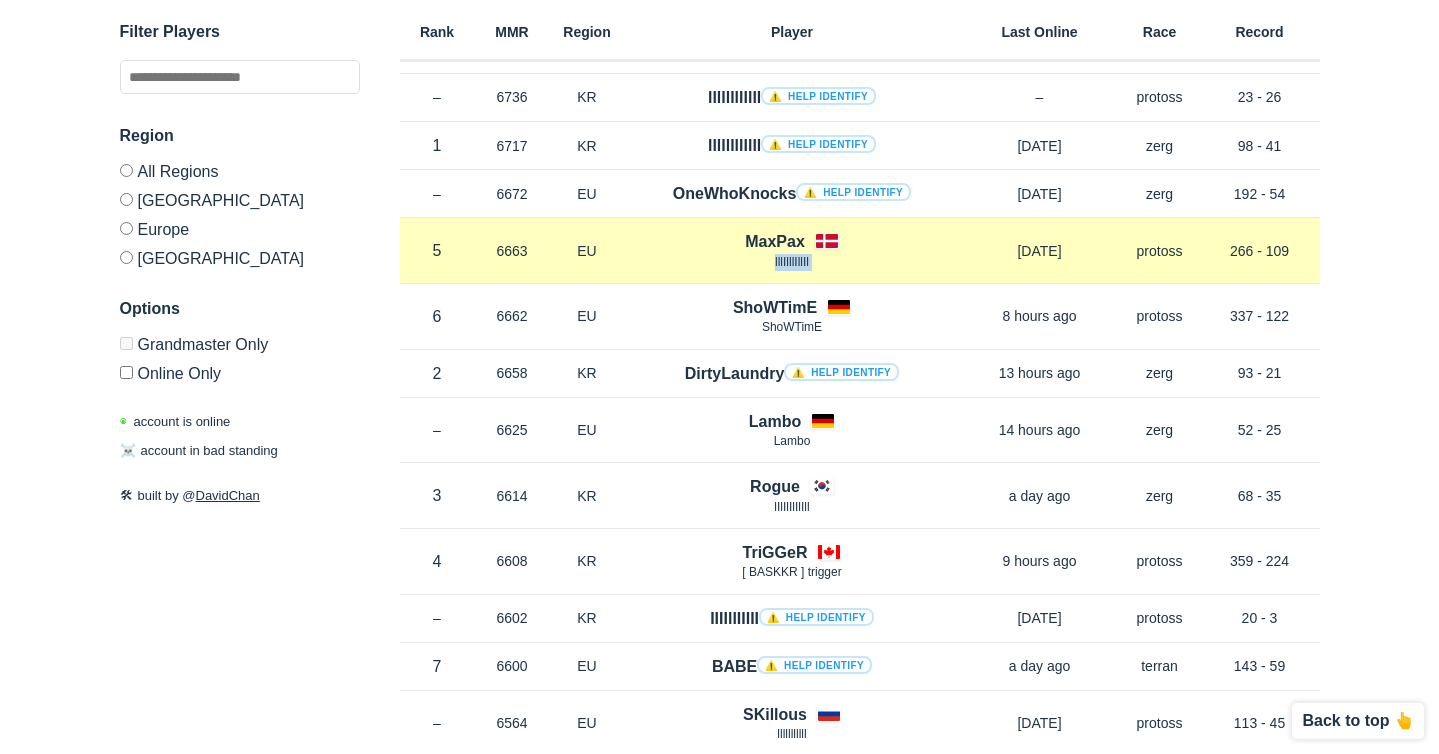 drag, startPoint x: 826, startPoint y: 257, endPoint x: 762, endPoint y: 264, distance: 64.381676 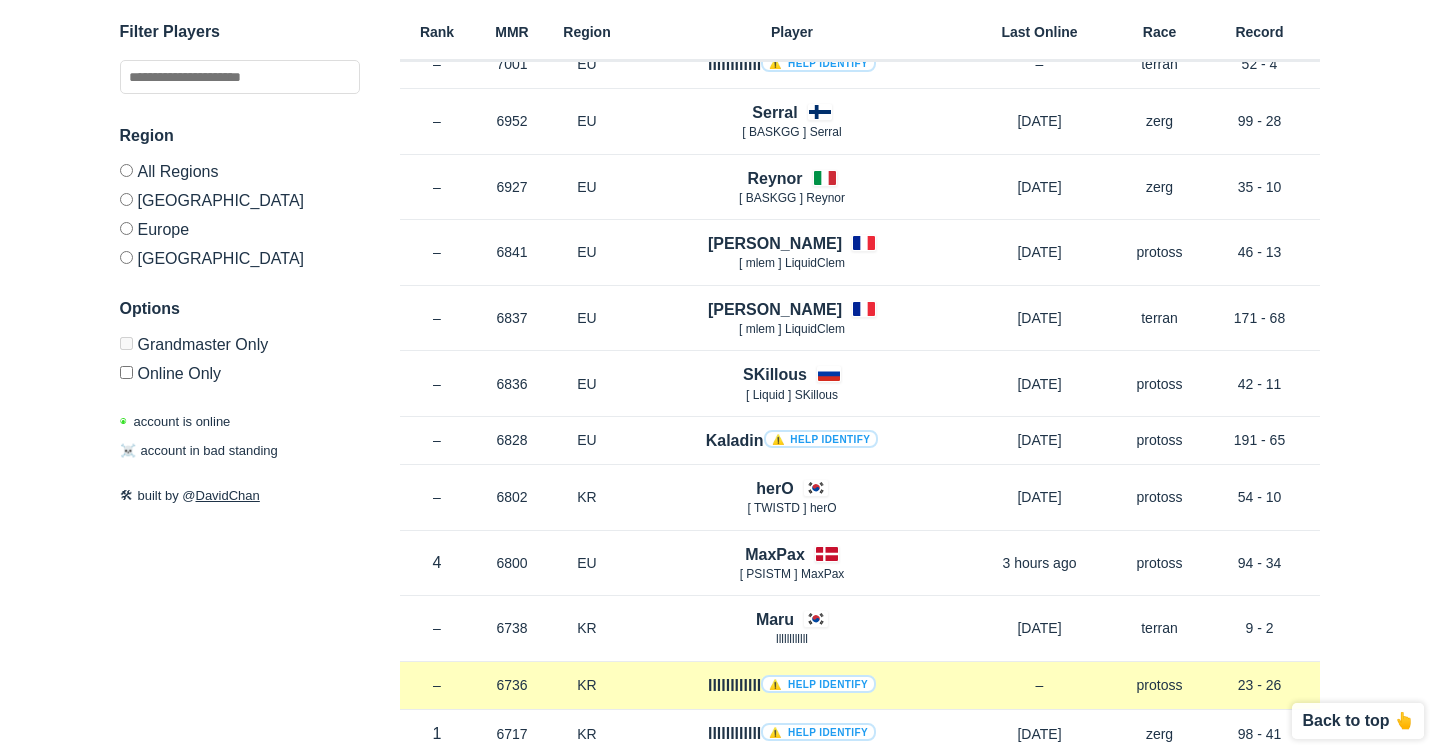 scroll, scrollTop: 90, scrollLeft: 0, axis: vertical 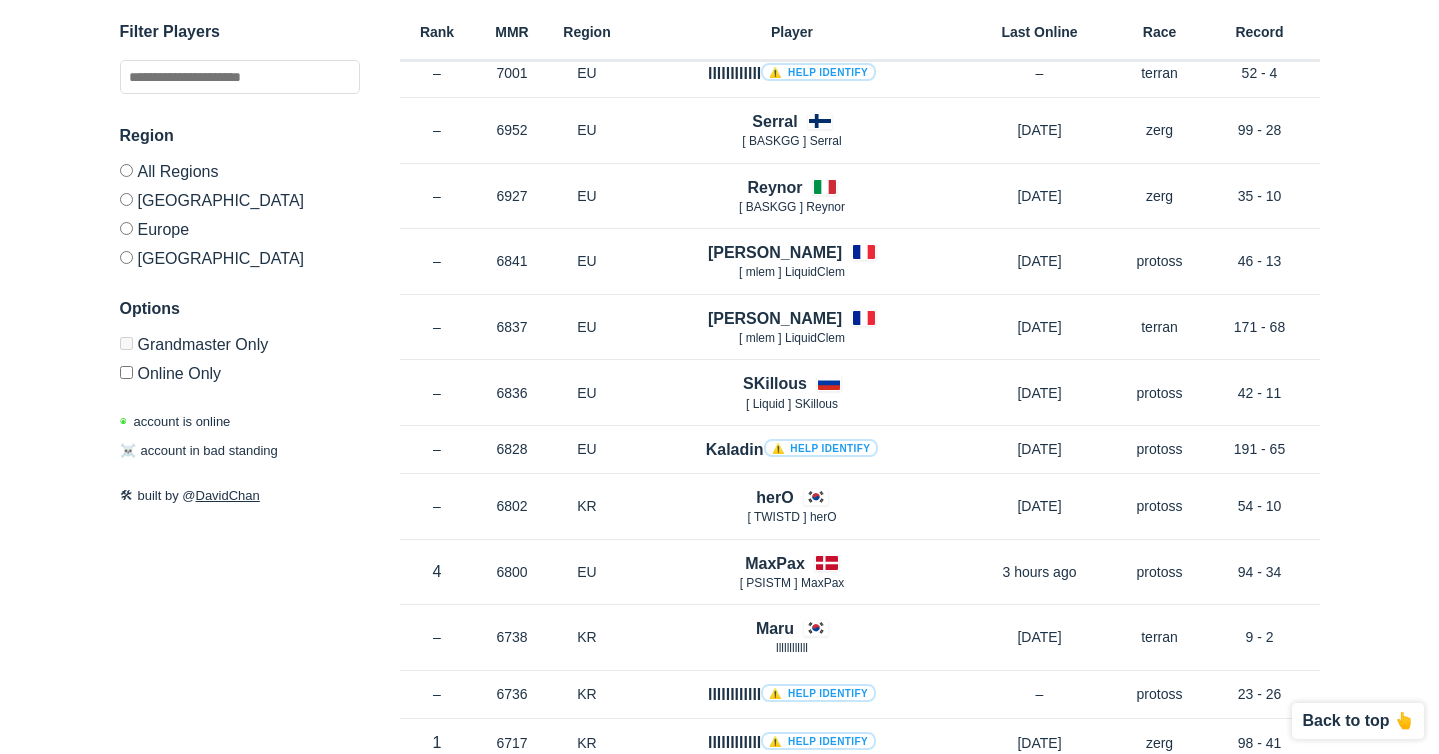 click on "[GEOGRAPHIC_DATA]" at bounding box center [240, 199] 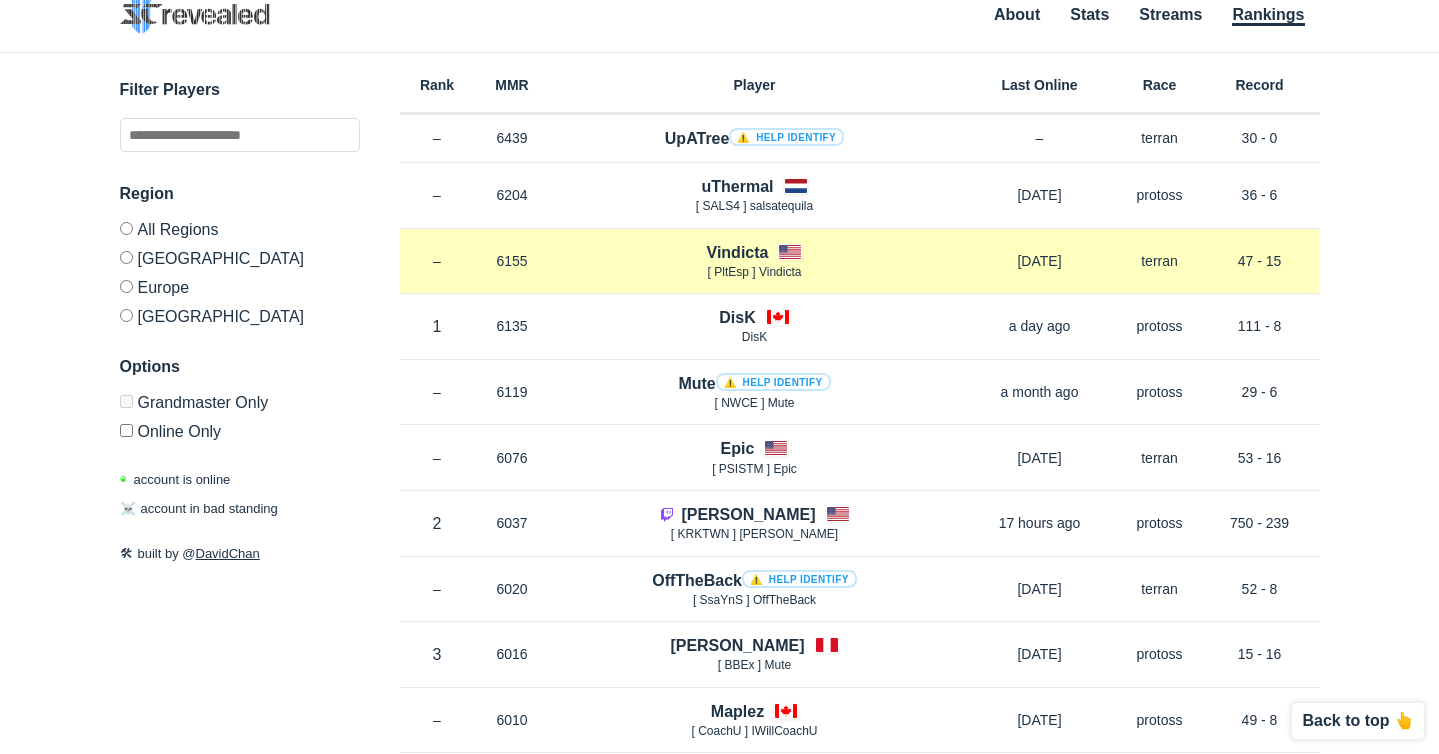 scroll, scrollTop: 0, scrollLeft: 0, axis: both 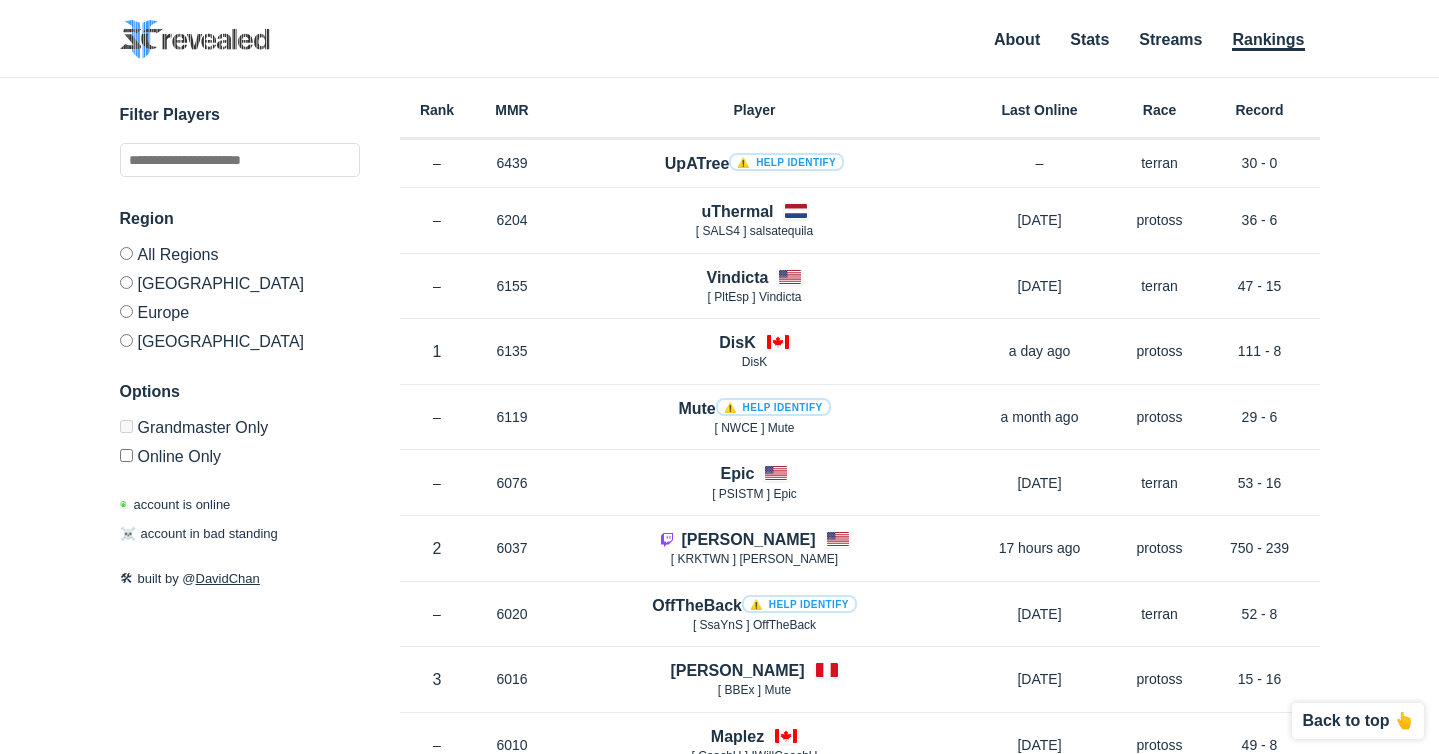 click on "About Stats Streams Rankings" at bounding box center (1147, 40) 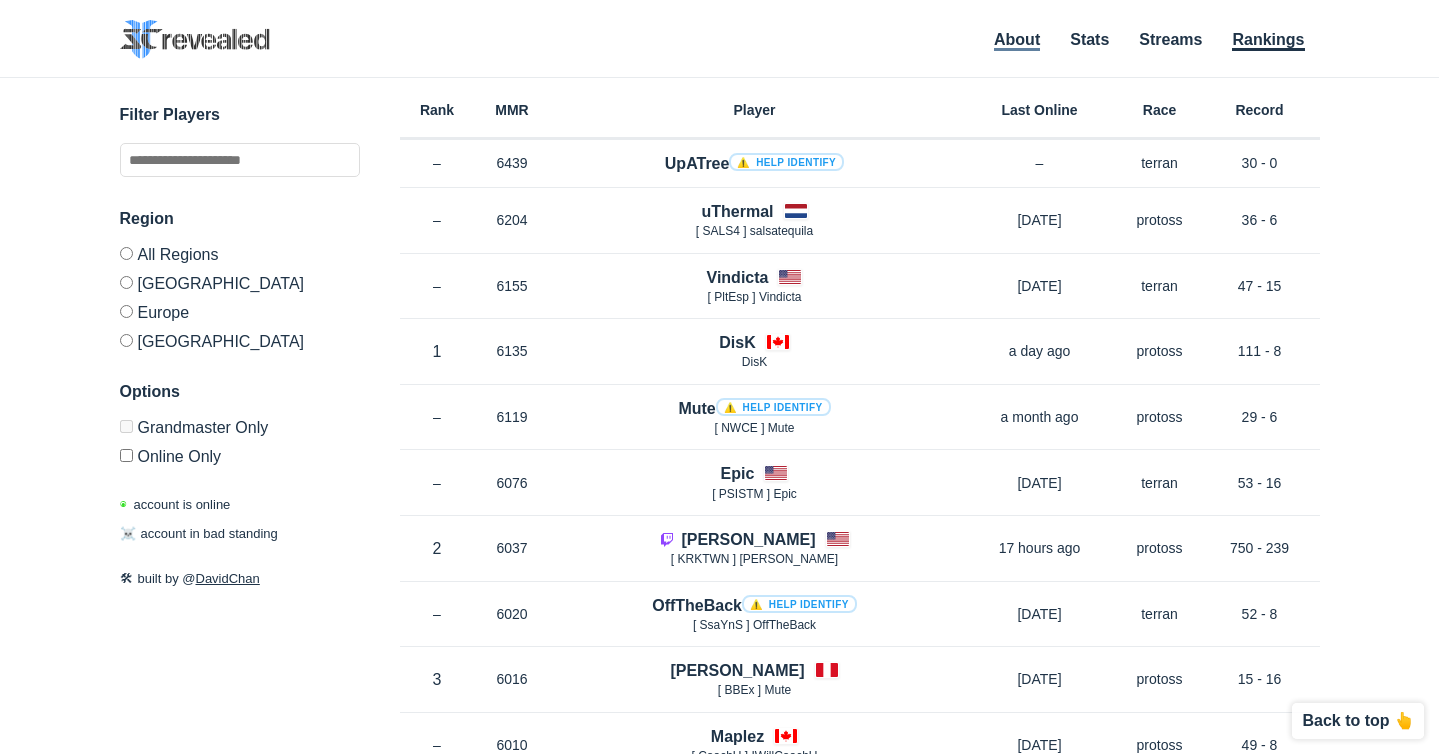 click on "About" at bounding box center [1017, 41] 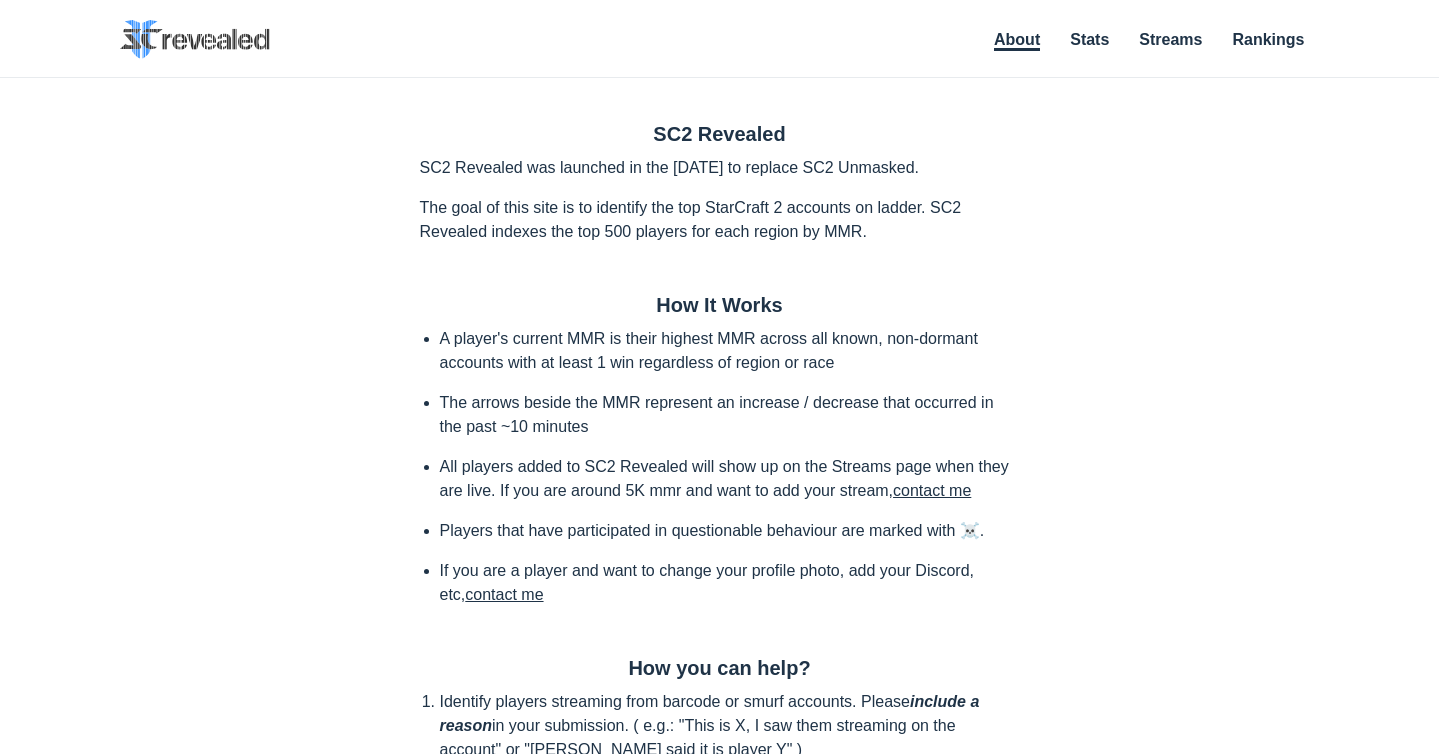 scroll, scrollTop: 24, scrollLeft: 0, axis: vertical 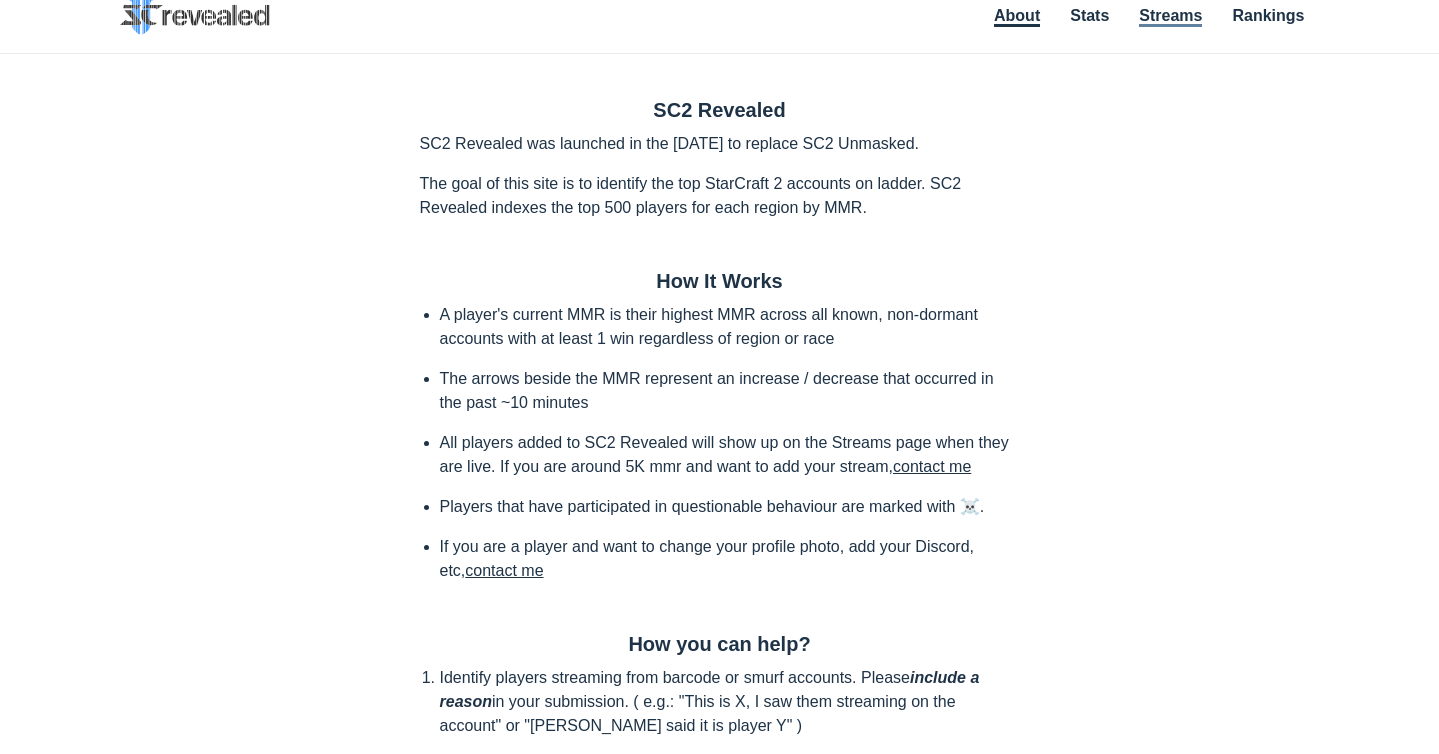 click on "Streams" at bounding box center [1170, 17] 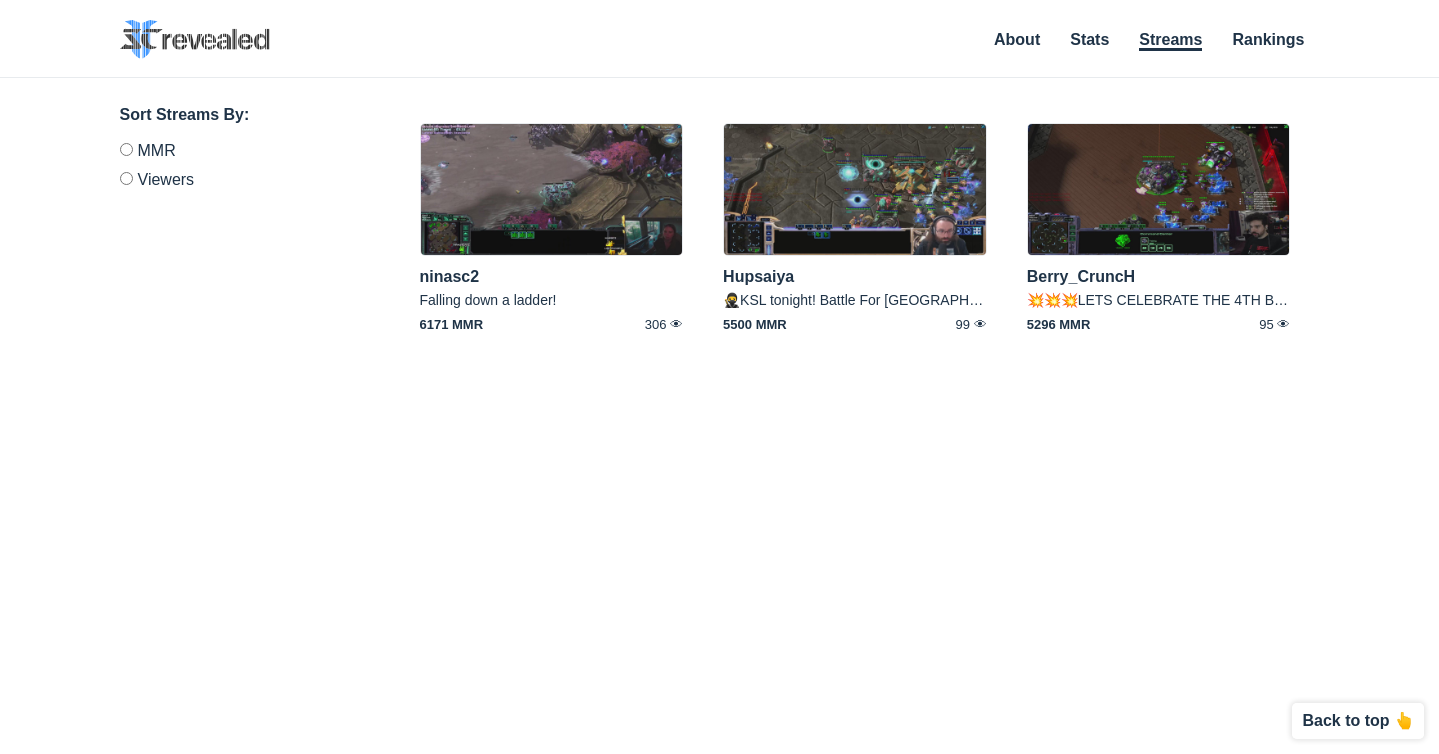 scroll, scrollTop: 0, scrollLeft: 0, axis: both 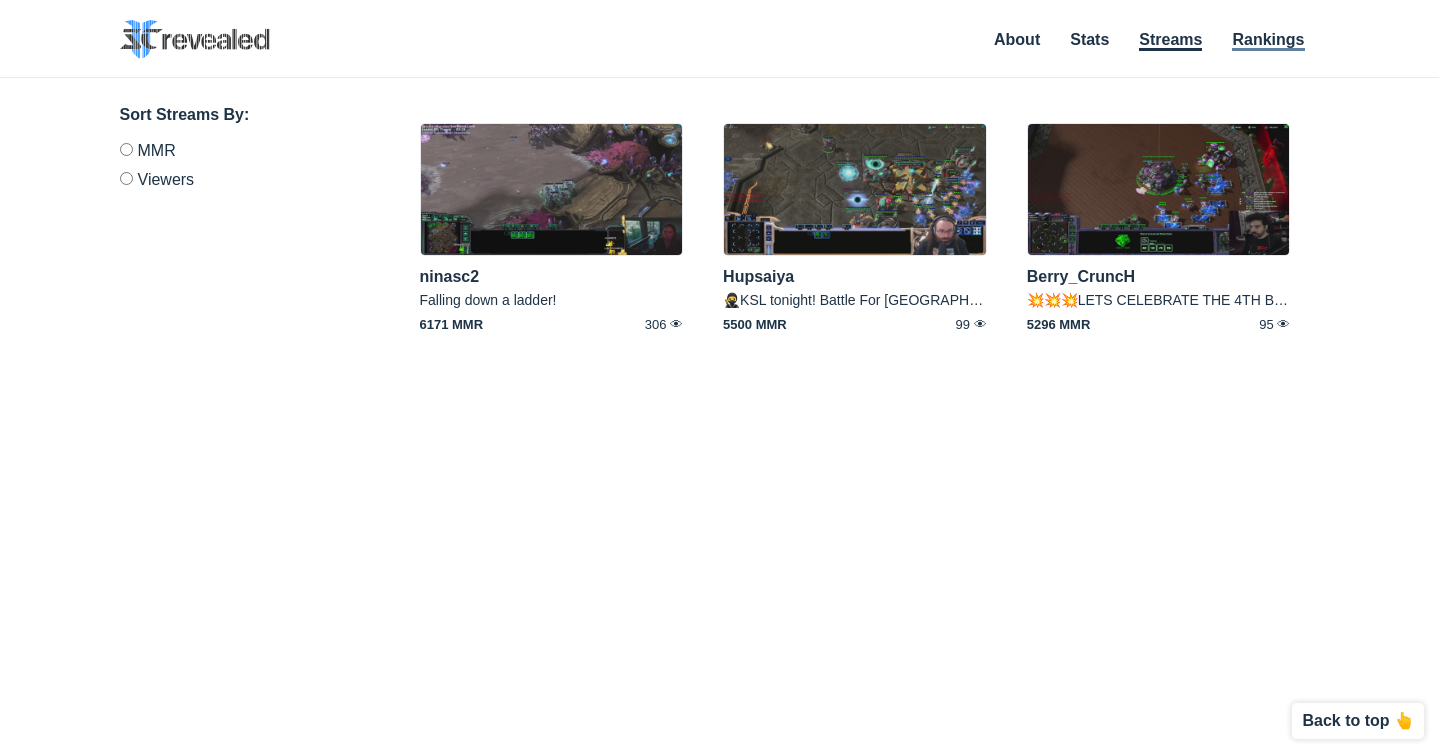 click on "Rankings" at bounding box center [1268, 41] 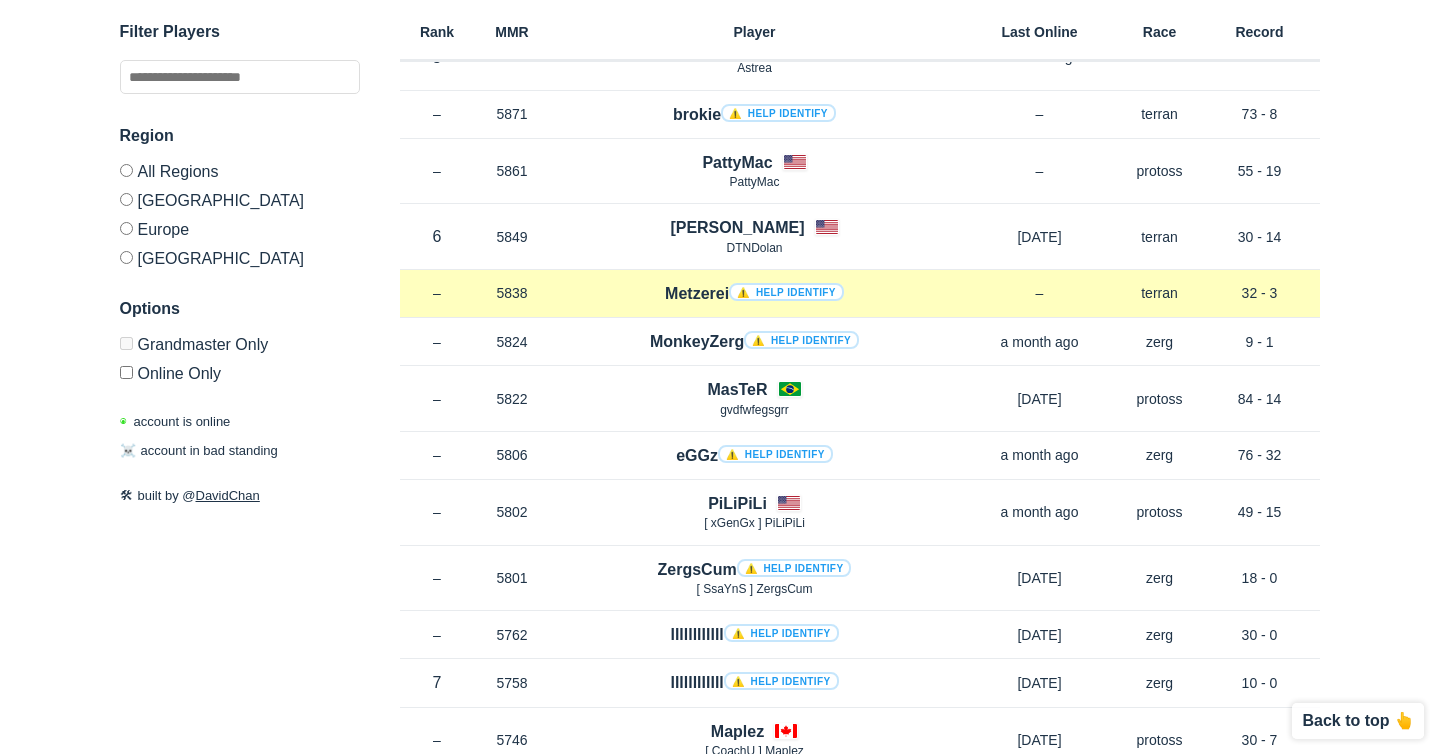 scroll, scrollTop: 1348, scrollLeft: 0, axis: vertical 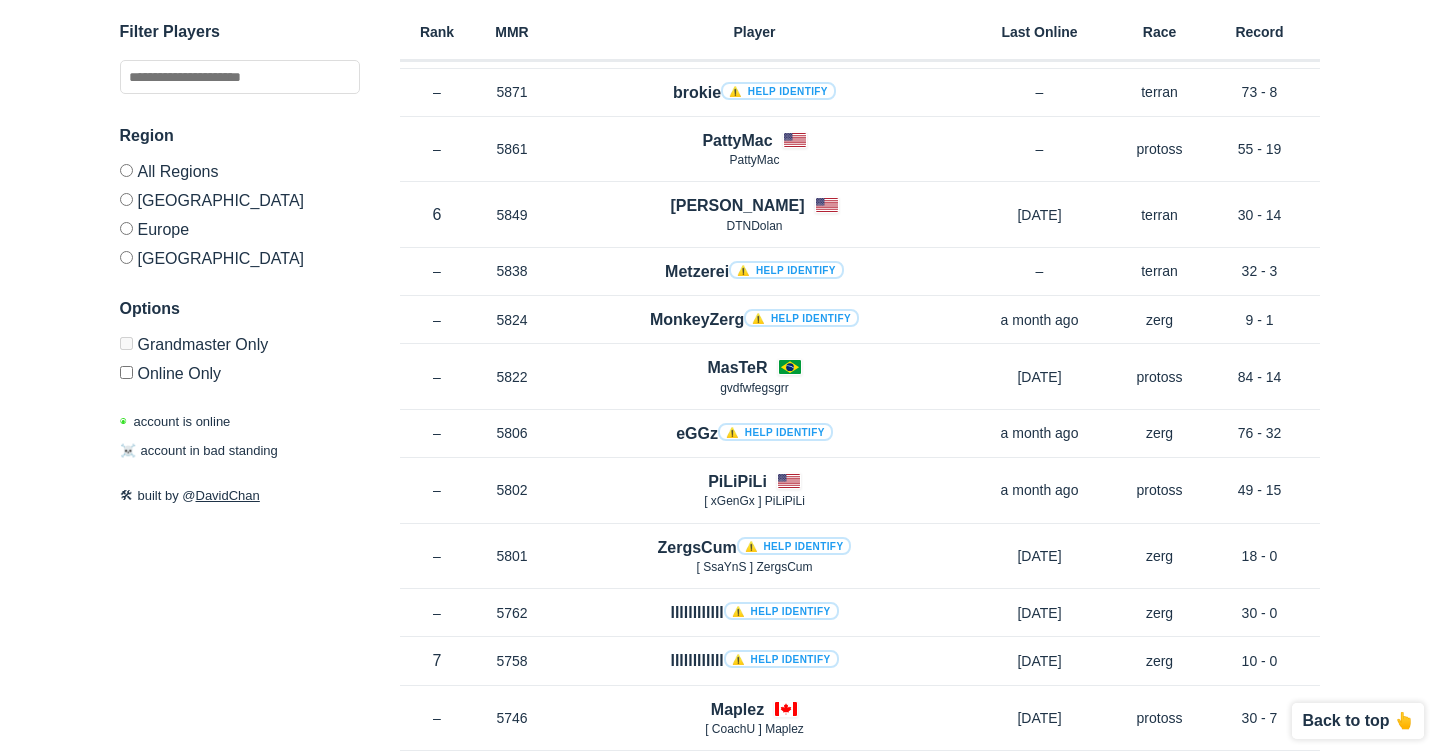 click on "All Regions" at bounding box center [240, 174] 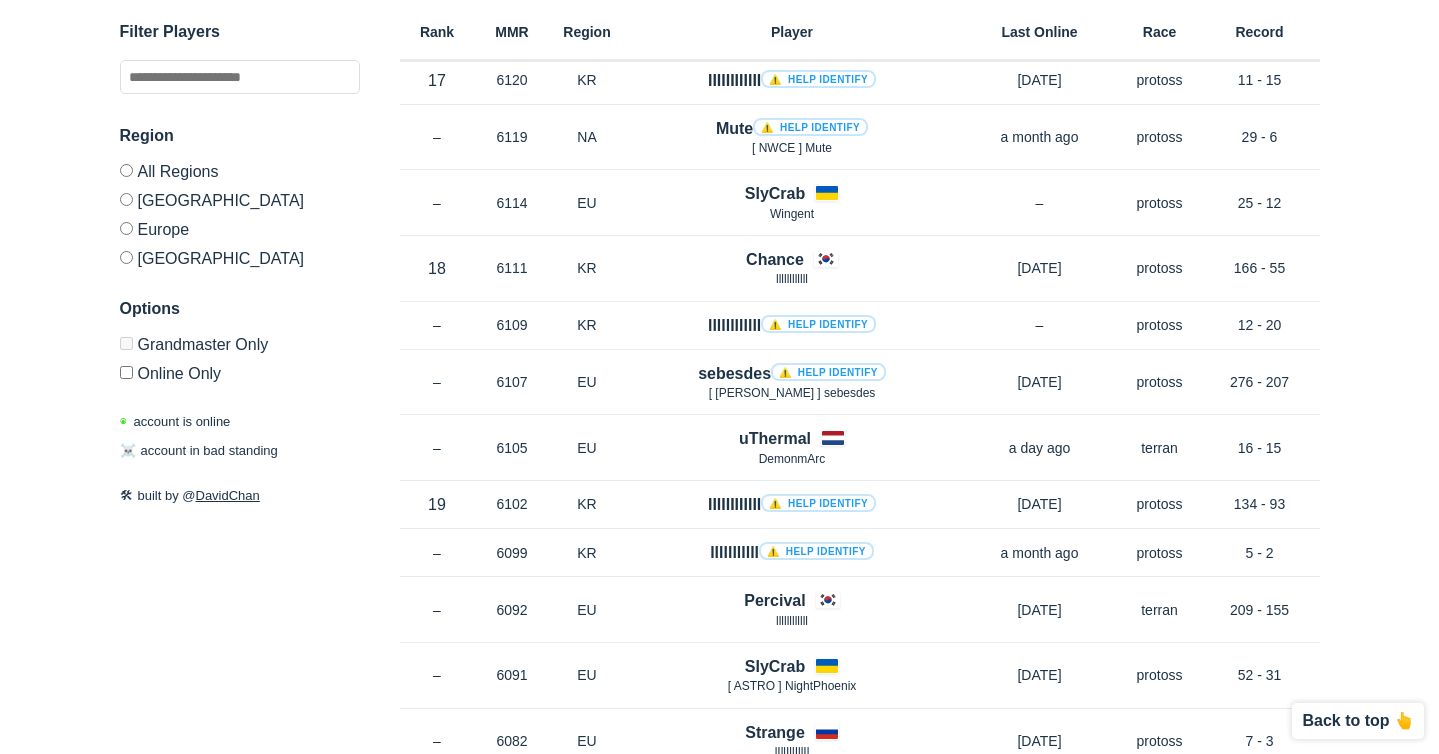 scroll, scrollTop: 5846, scrollLeft: 0, axis: vertical 